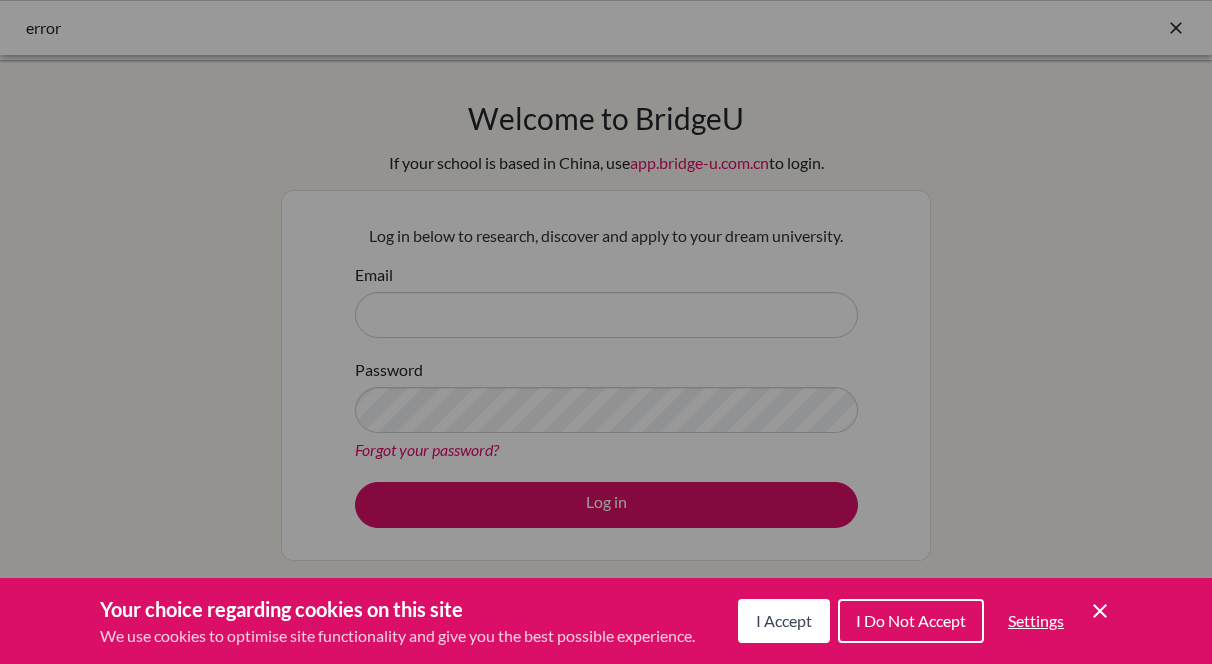 scroll, scrollTop: 174, scrollLeft: 0, axis: vertical 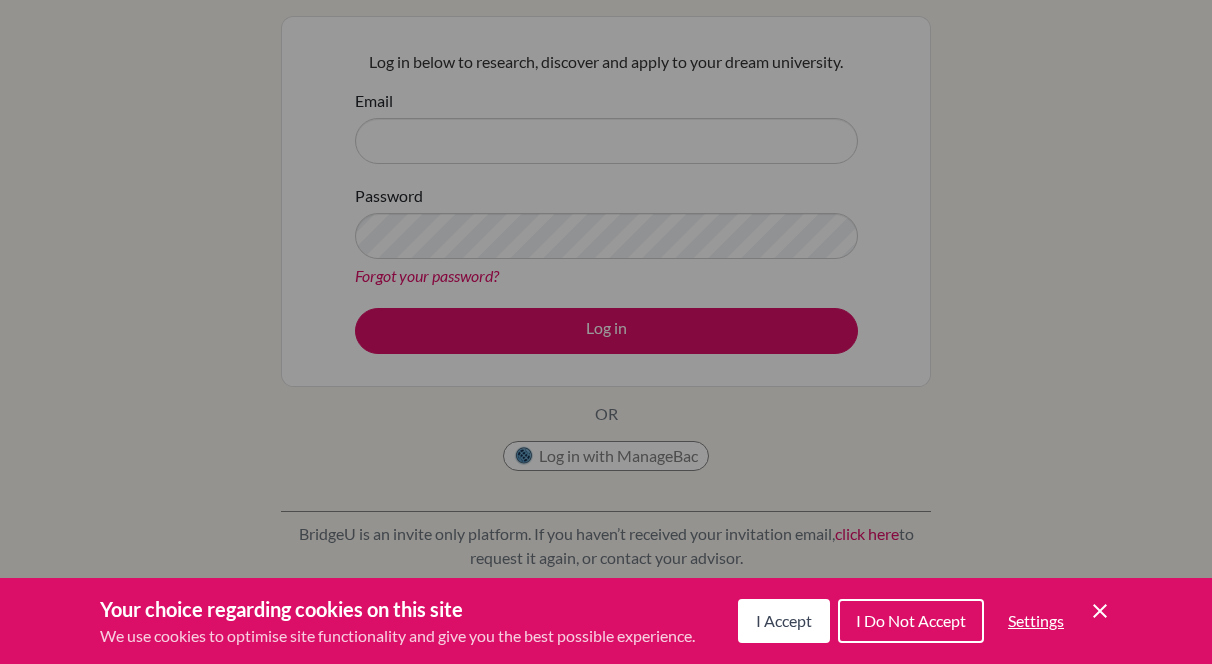 click on "I Accept" at bounding box center (784, 620) 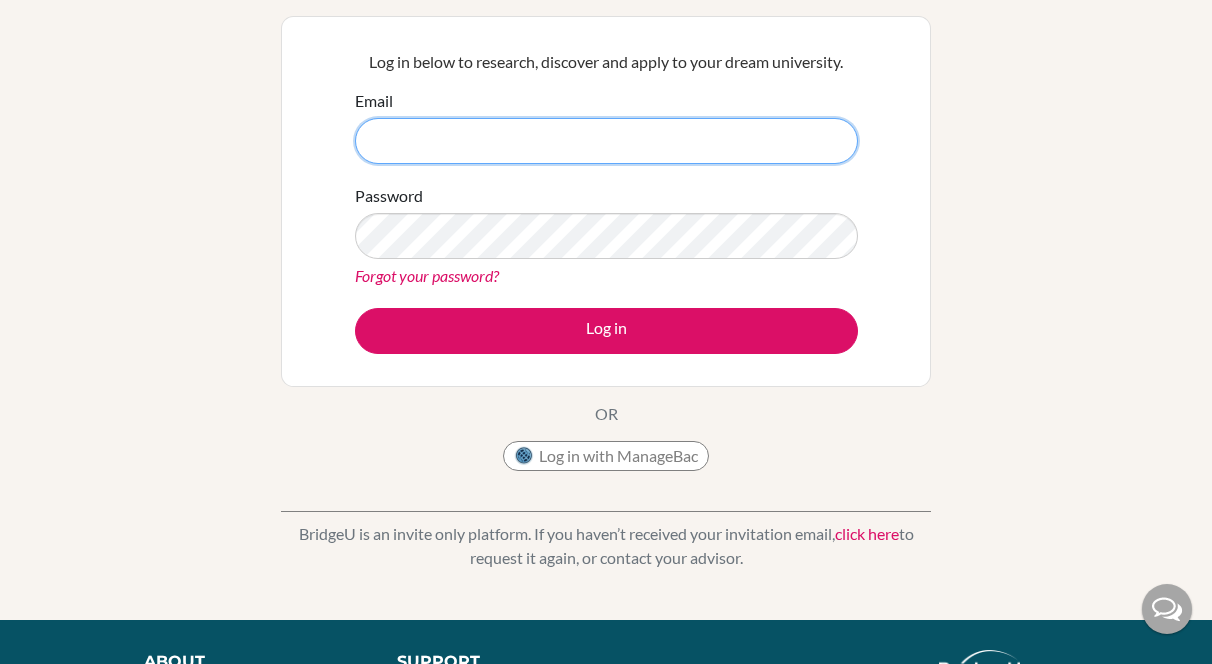 click on "Email" at bounding box center (606, 141) 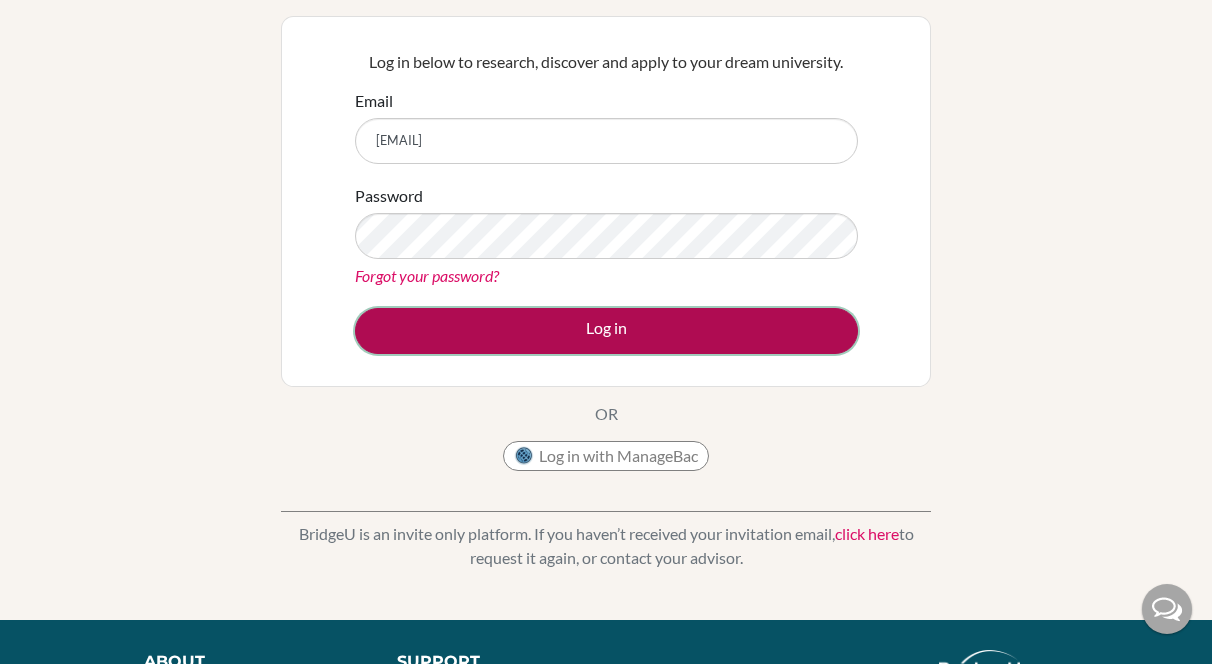 click on "Log in" at bounding box center [606, 331] 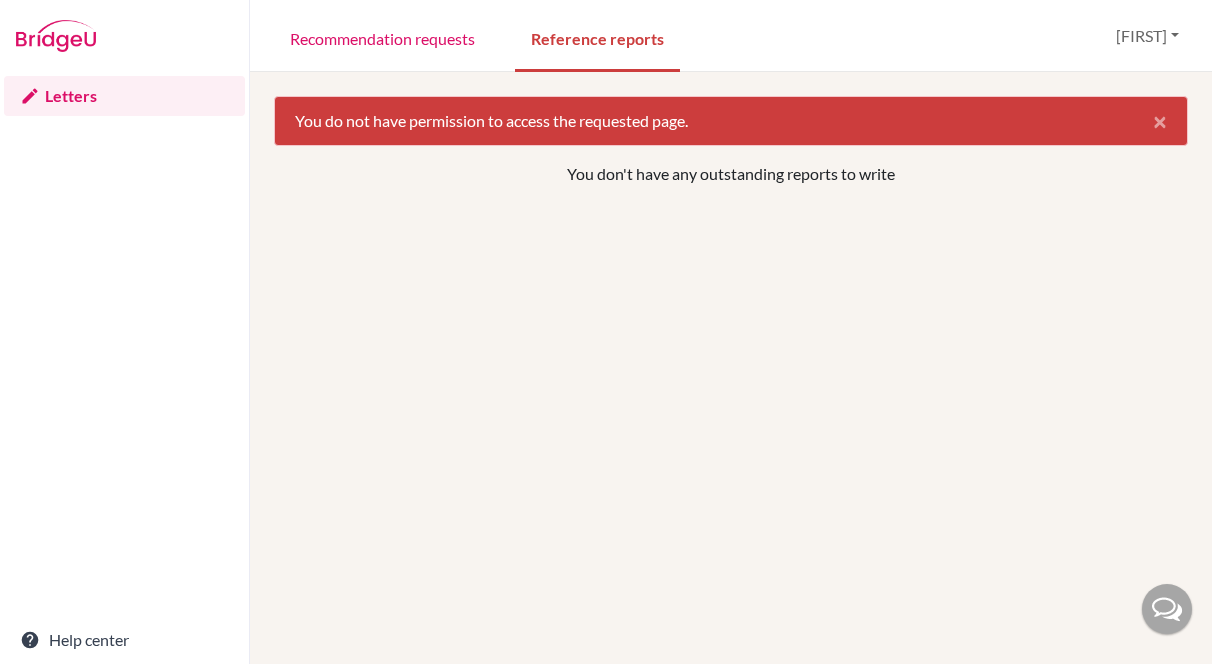 scroll, scrollTop: 0, scrollLeft: 0, axis: both 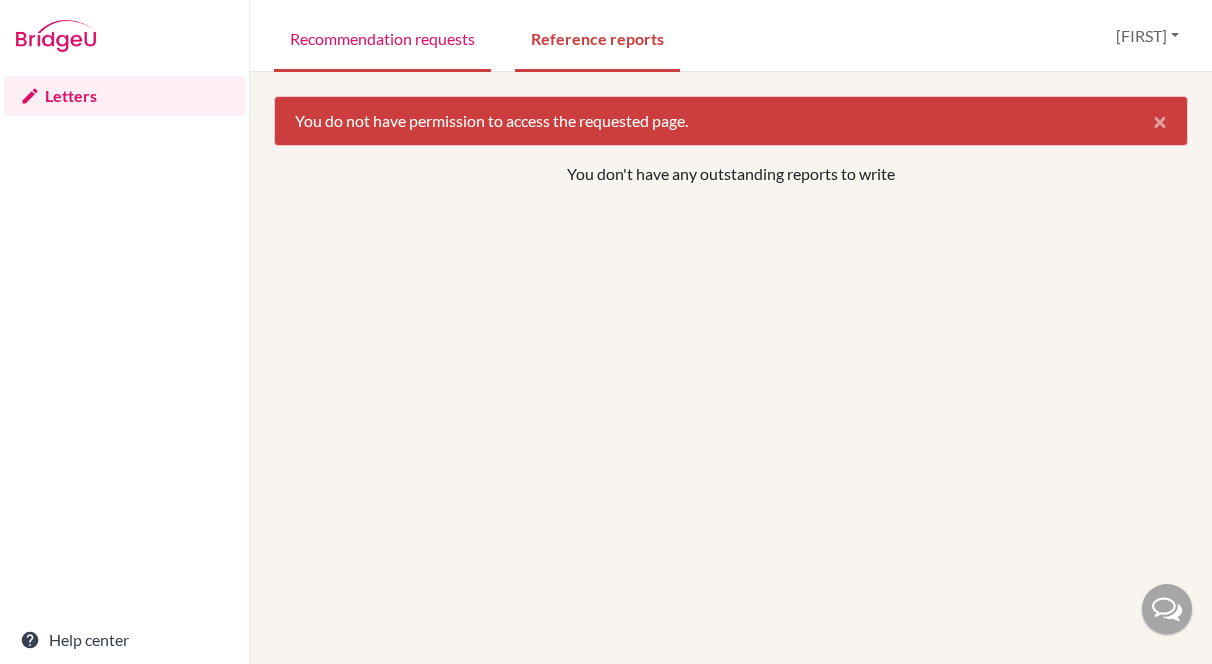 click on "Recommendation requests" at bounding box center (382, 37) 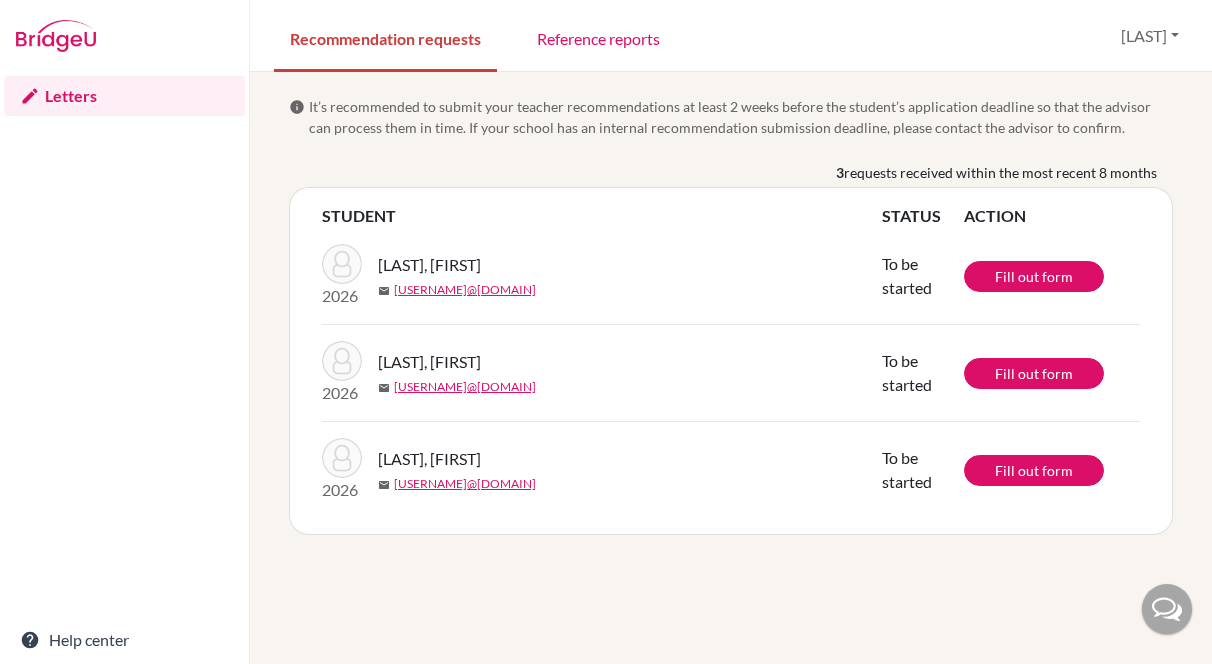 scroll, scrollTop: 0, scrollLeft: 0, axis: both 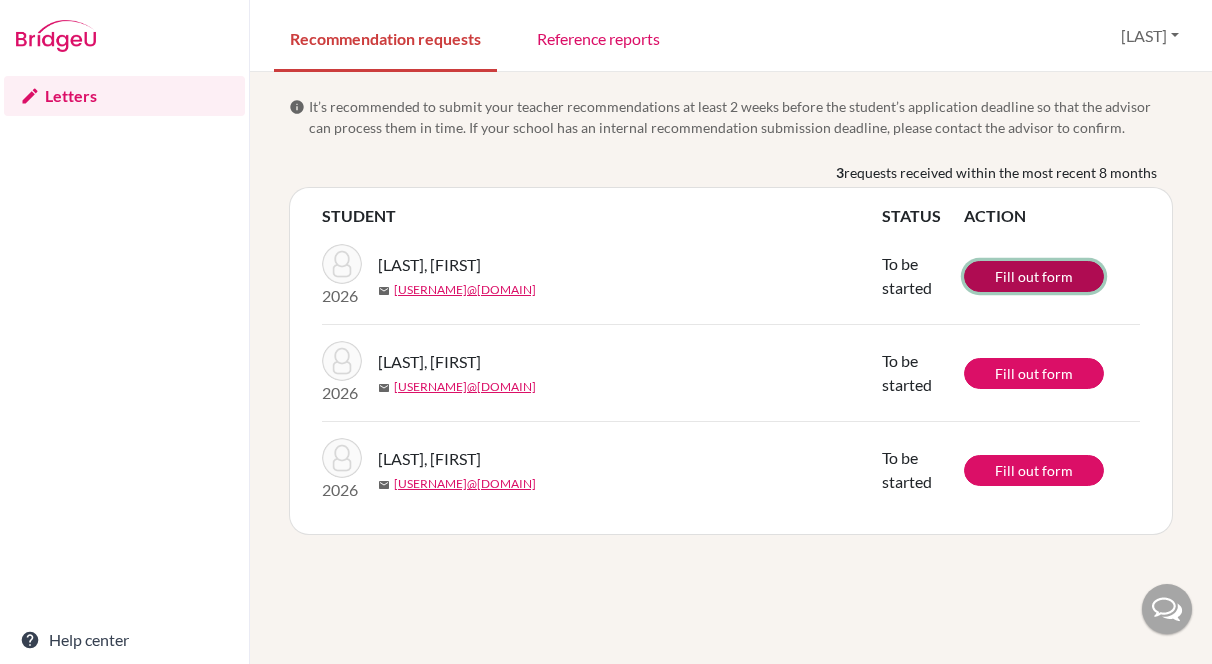 click on "Fill out form" at bounding box center (1034, 276) 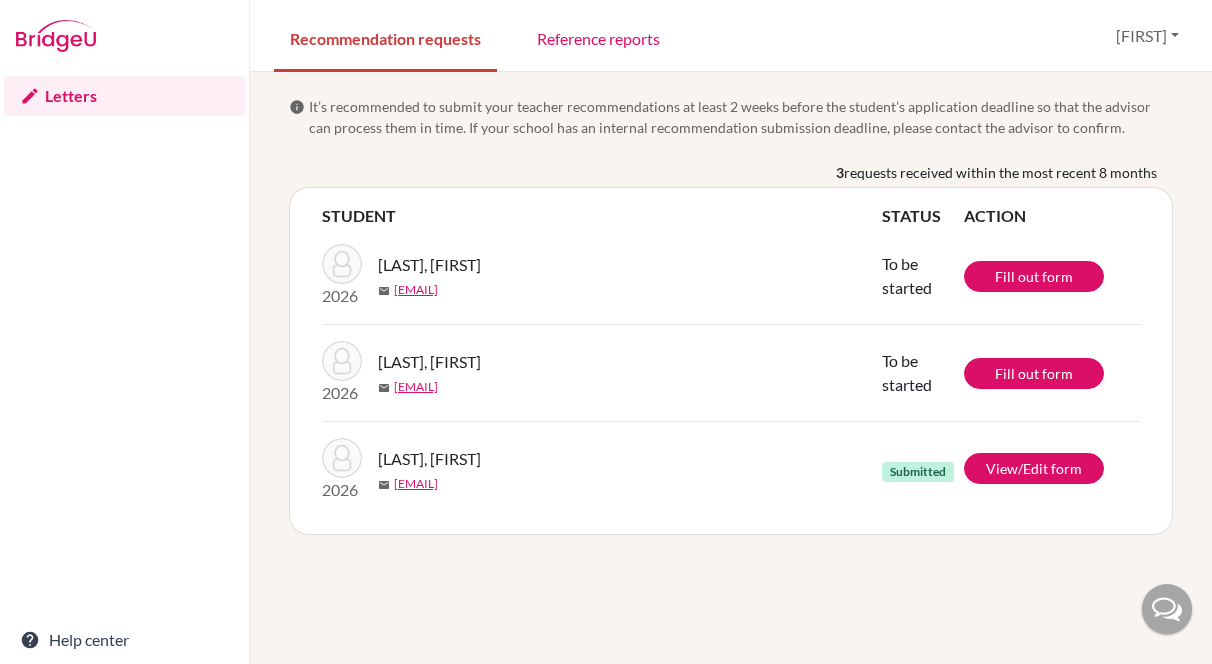 scroll, scrollTop: 0, scrollLeft: 0, axis: both 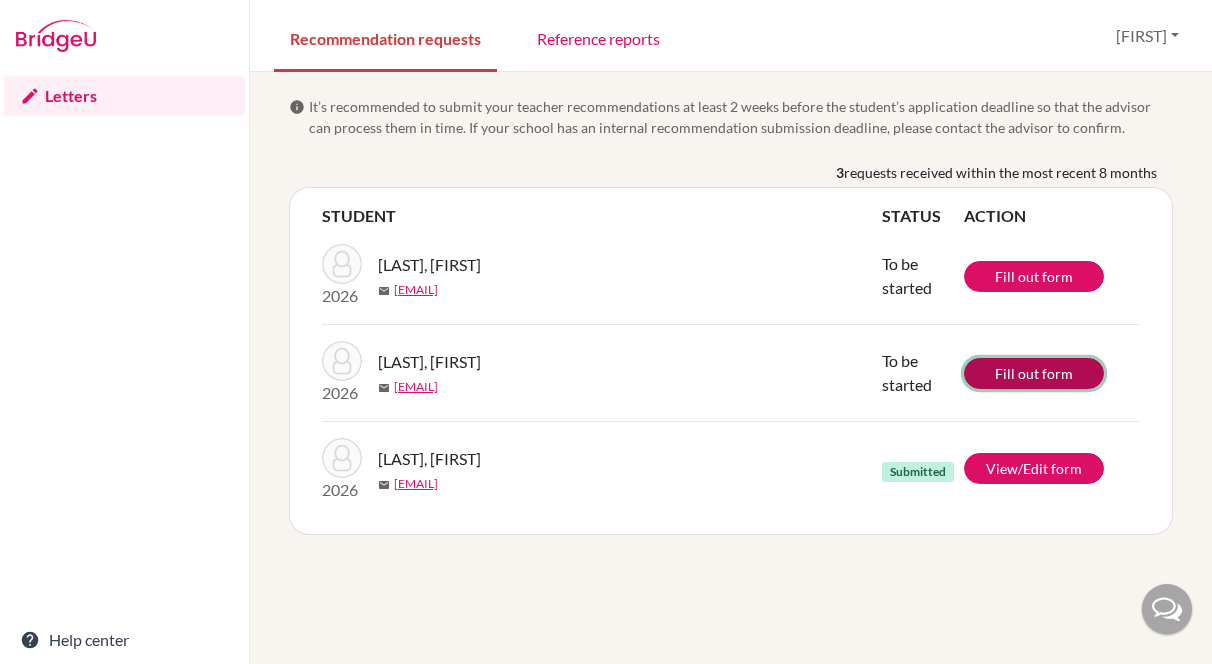 click on "Fill out form" at bounding box center (1034, 373) 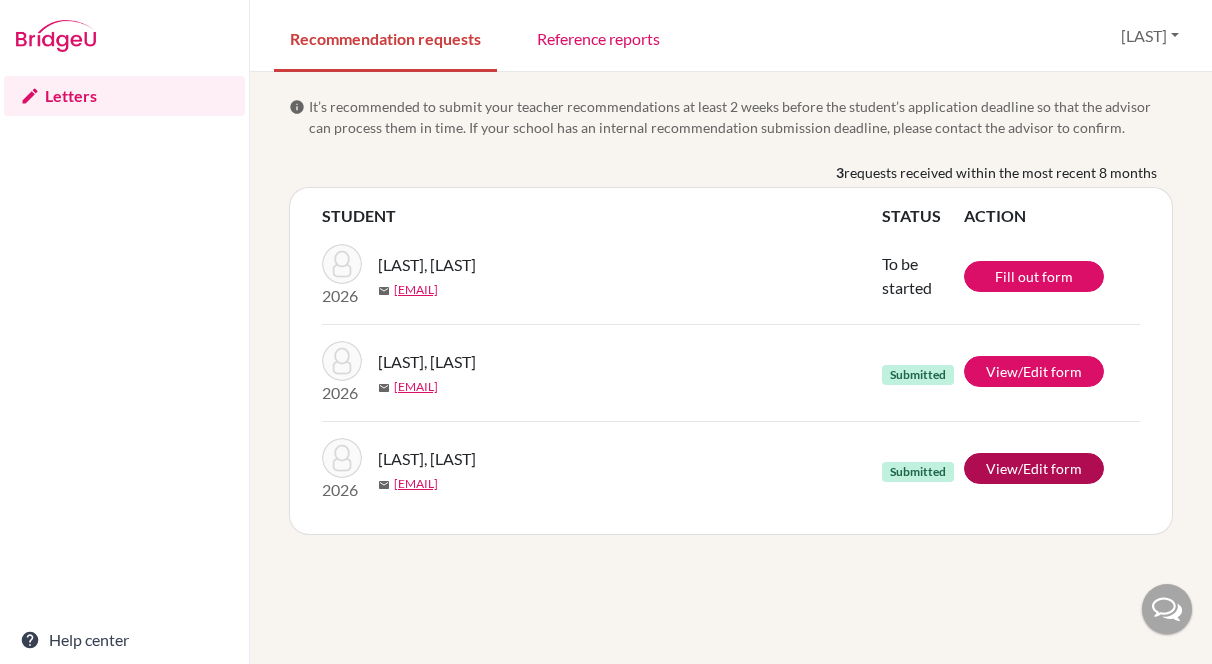 scroll, scrollTop: 0, scrollLeft: 0, axis: both 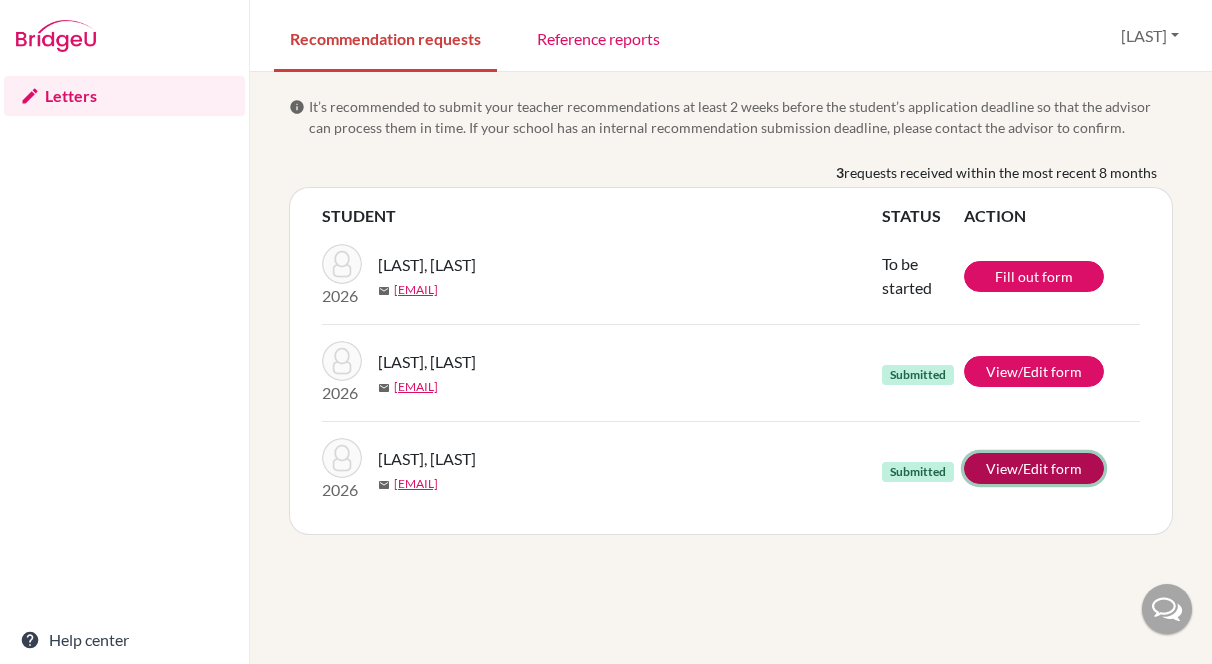 click on "View/Edit form" at bounding box center (1034, 468) 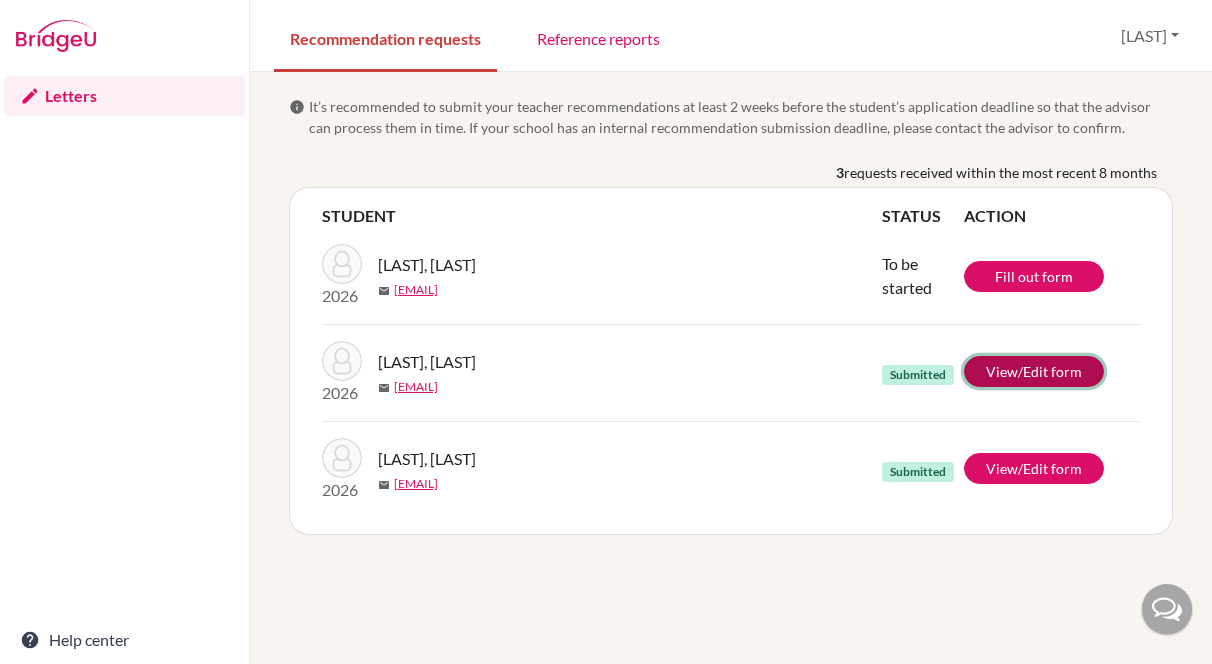 click on "View/Edit form" at bounding box center (1034, 371) 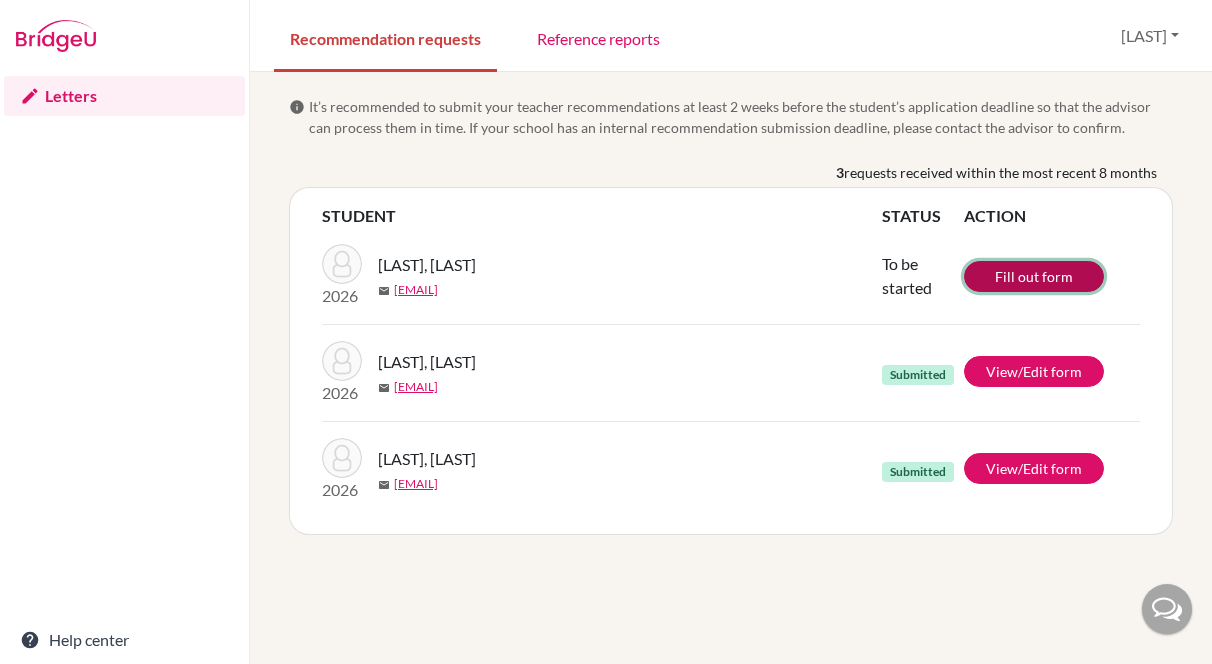 click on "Fill out form" at bounding box center (1034, 276) 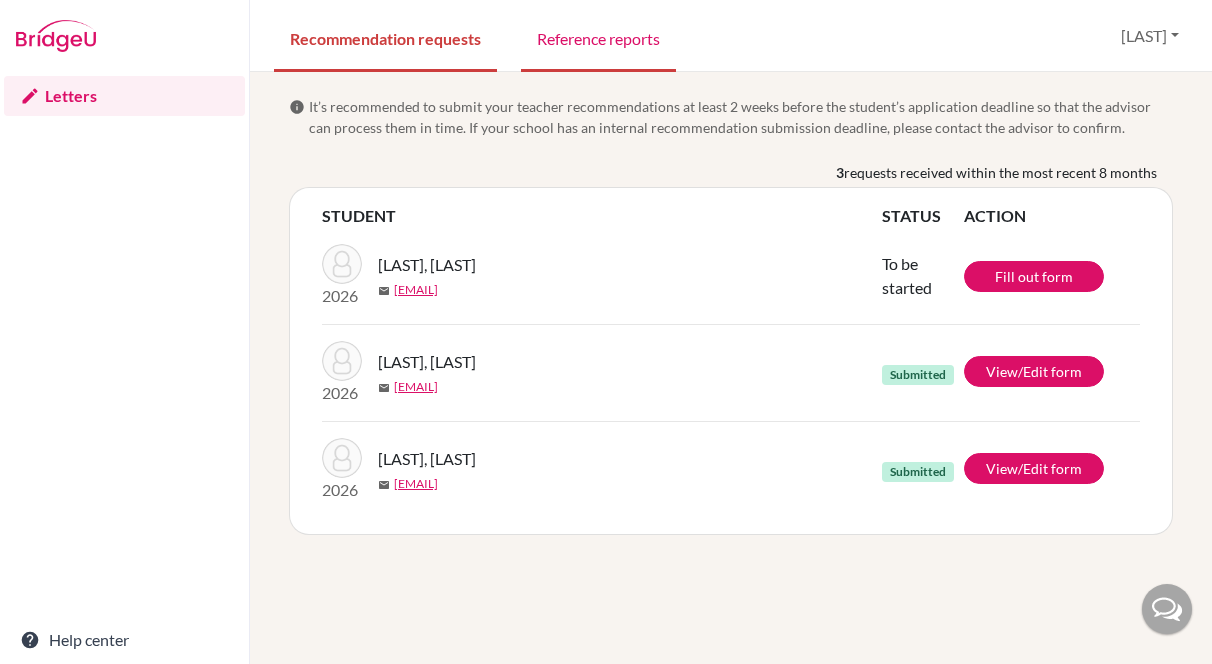 click on "Reference reports" at bounding box center [598, 37] 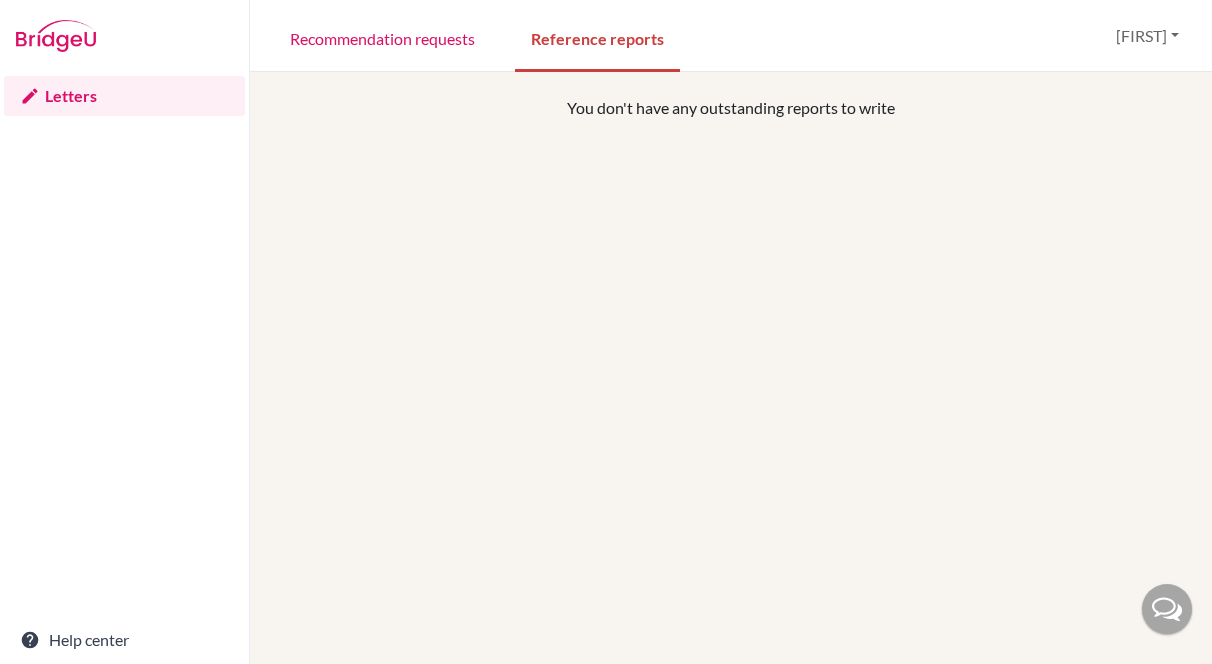 scroll, scrollTop: 0, scrollLeft: 0, axis: both 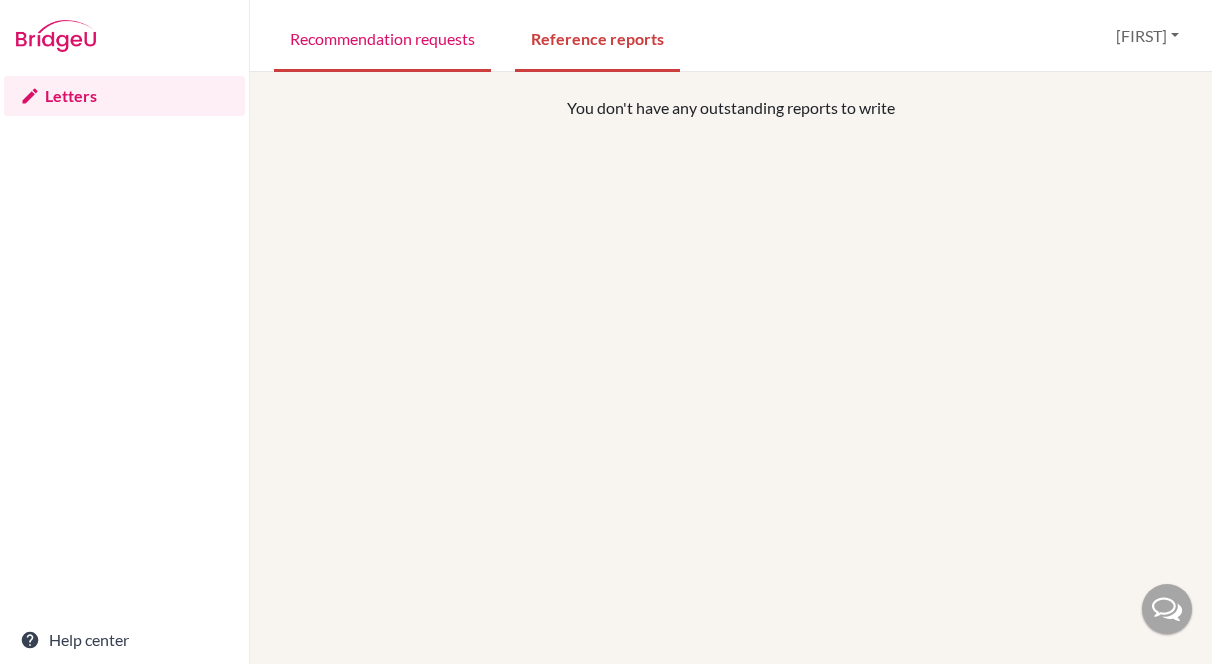 click on "Recommendation requests" at bounding box center (382, 37) 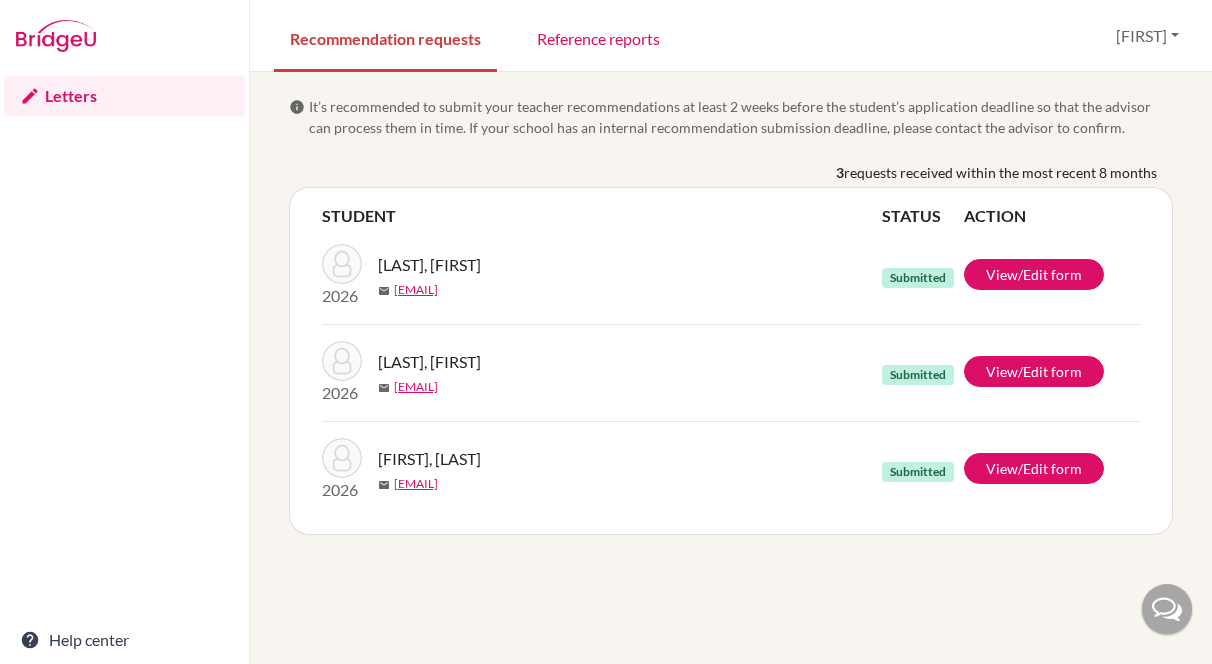 scroll, scrollTop: 0, scrollLeft: 0, axis: both 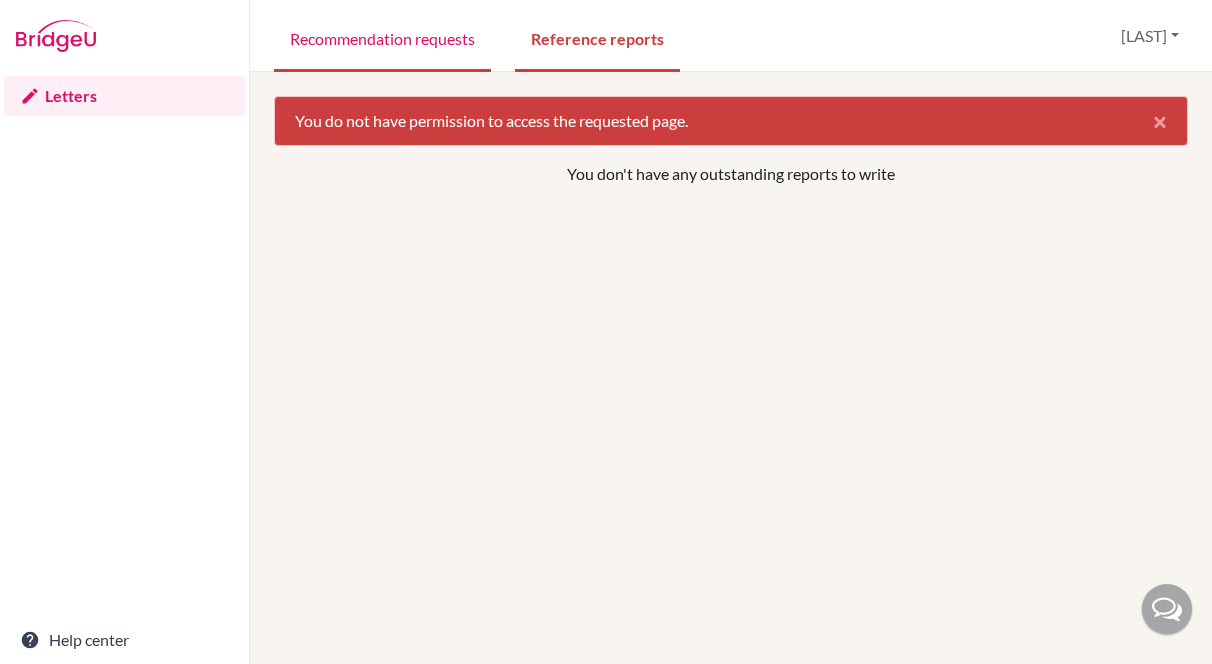 click on "Recommendation requests" at bounding box center (382, 37) 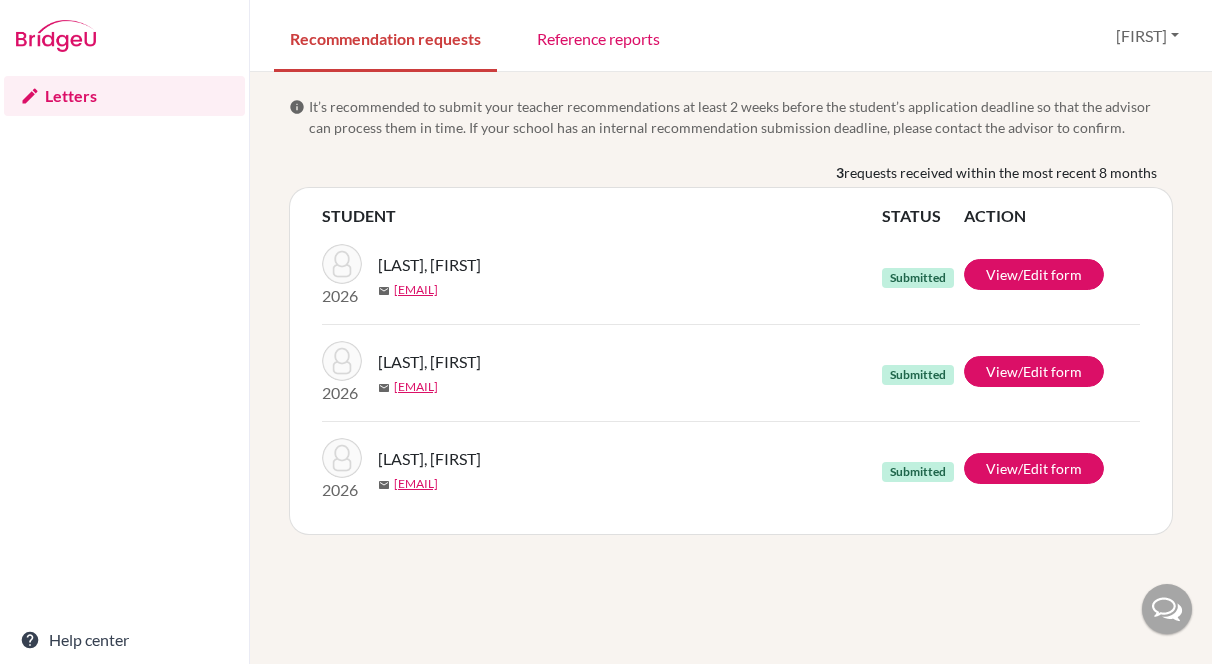 scroll, scrollTop: 0, scrollLeft: 0, axis: both 